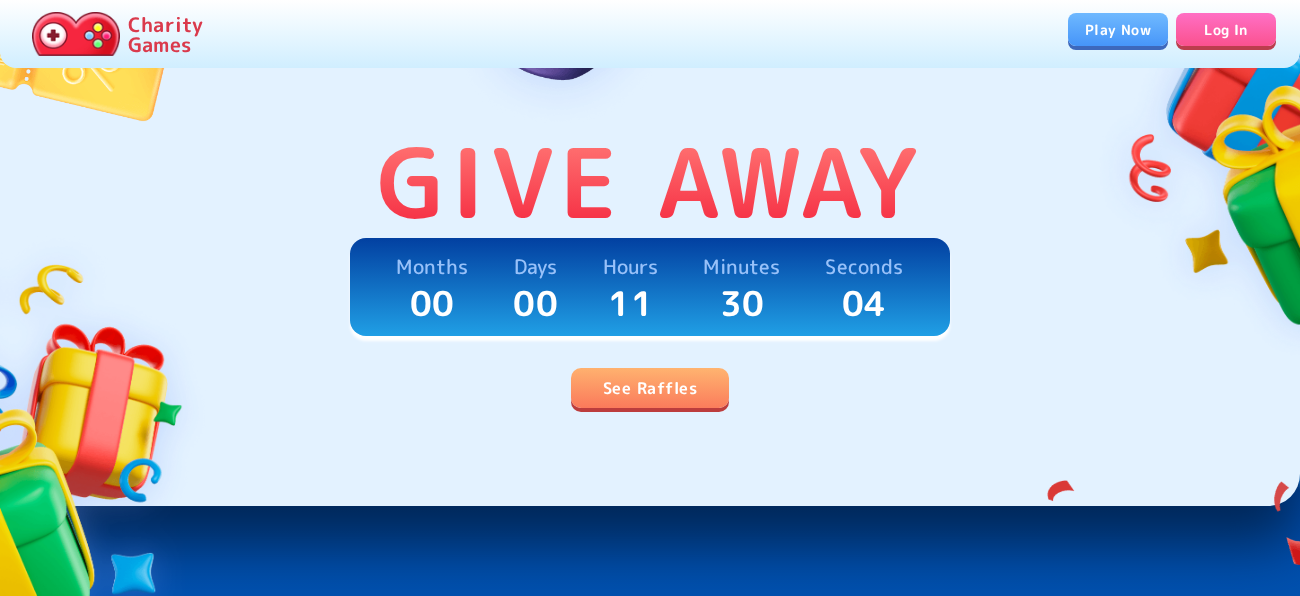 scroll, scrollTop: 511, scrollLeft: 0, axis: vertical 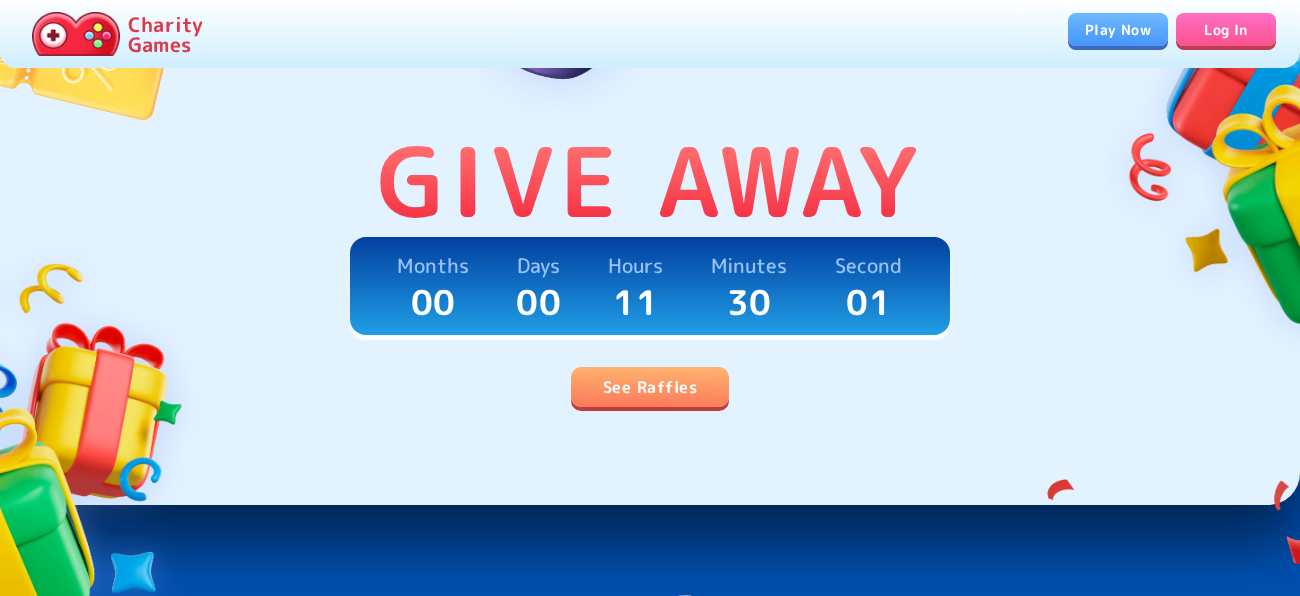 click on "01" at bounding box center (433, 302) 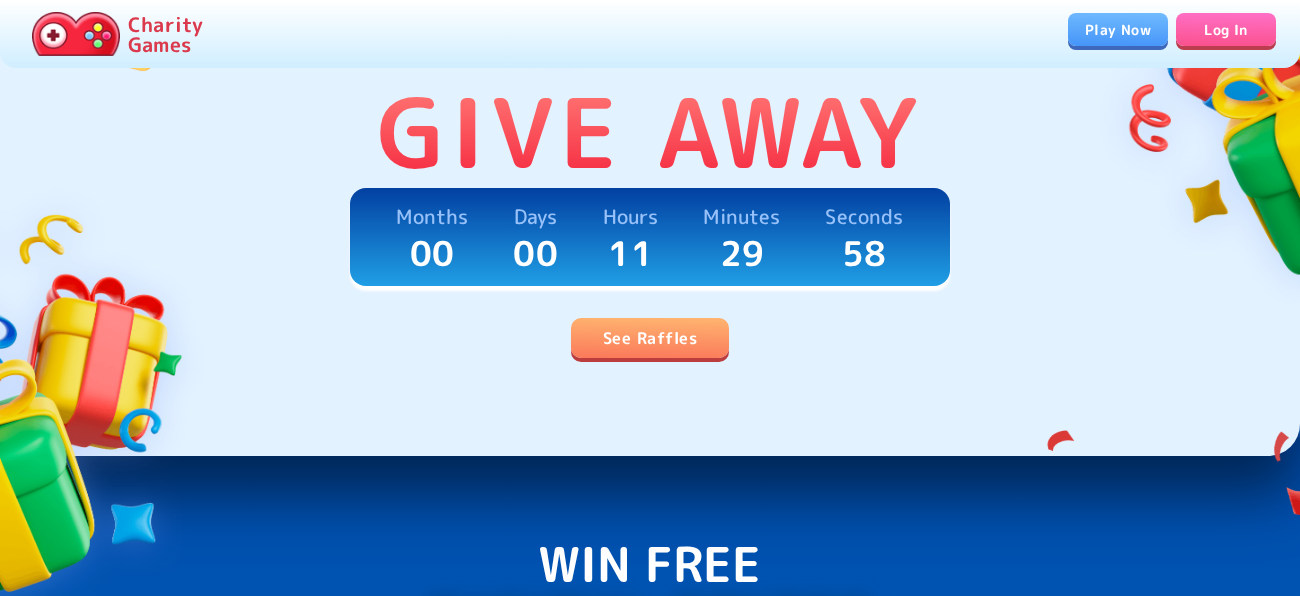 scroll, scrollTop: 562, scrollLeft: 0, axis: vertical 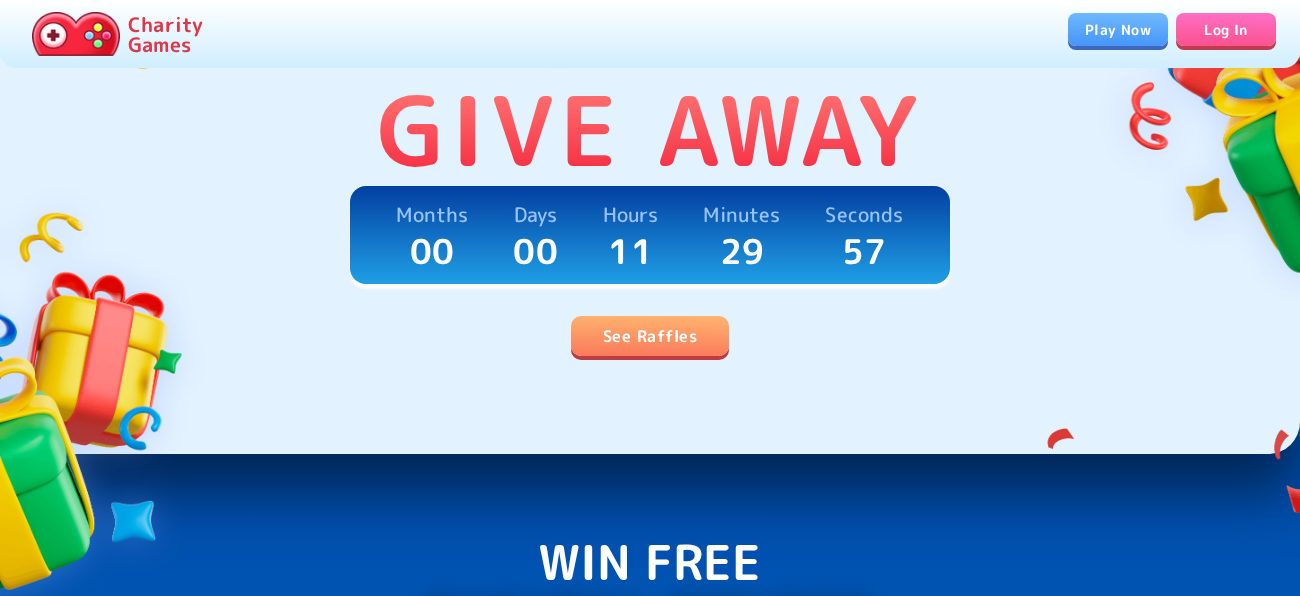 click on "Play Now" at bounding box center [1118, 29] 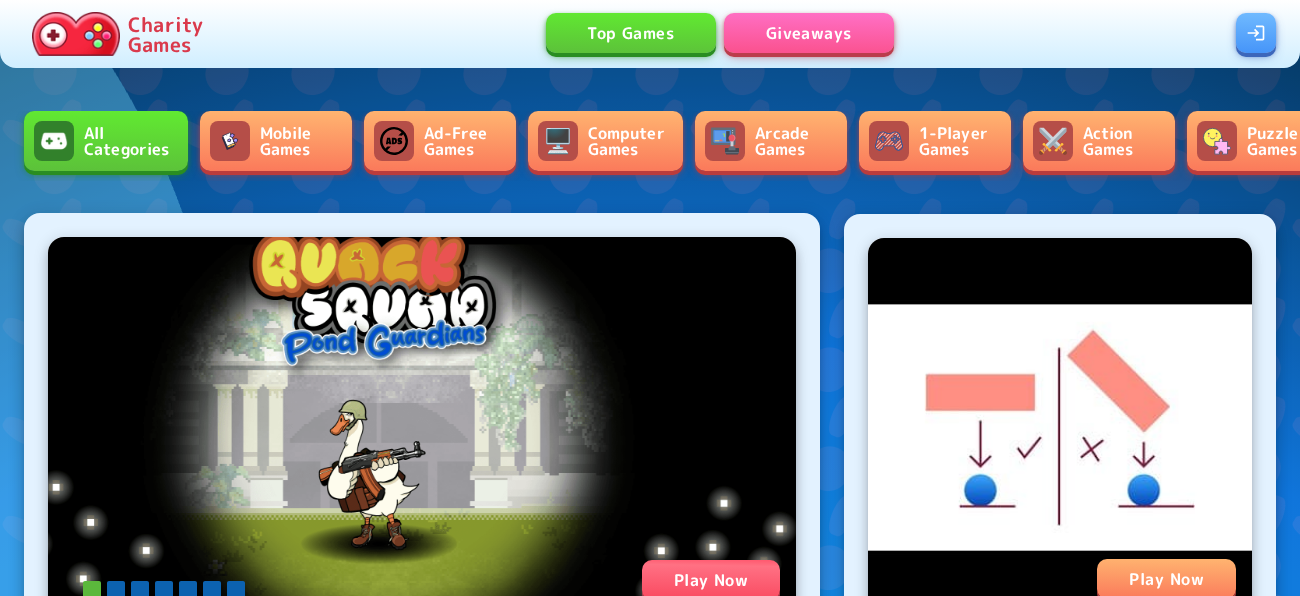 scroll, scrollTop: 0, scrollLeft: 0, axis: both 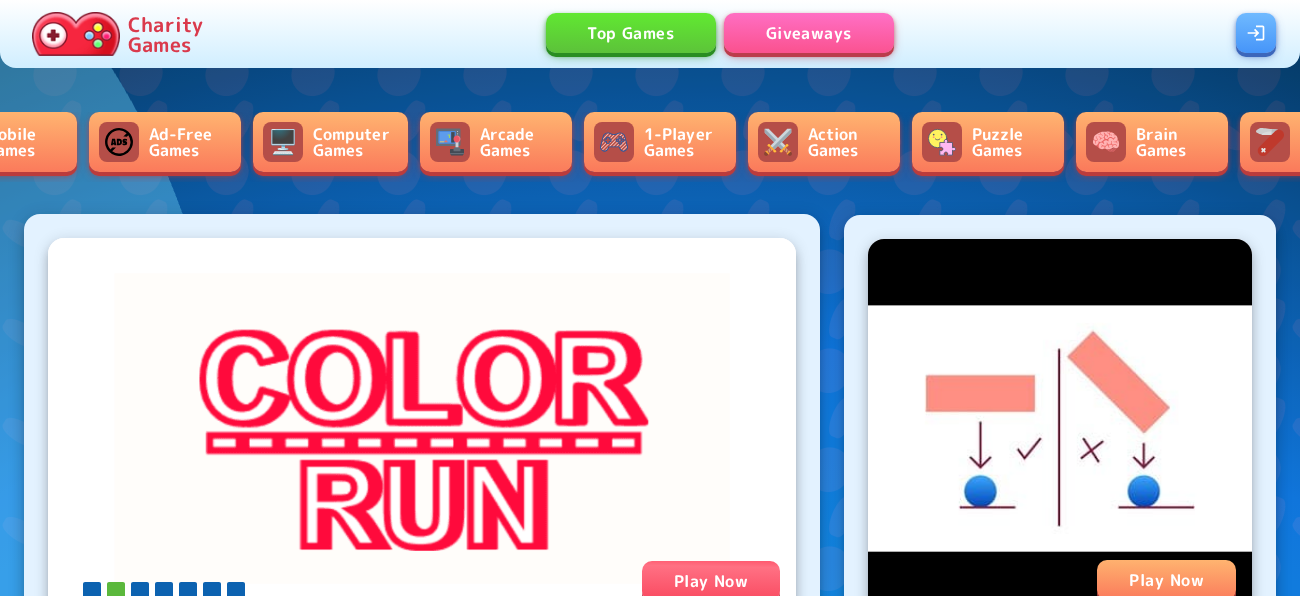 click on "Brain Games" at bounding box center (1152, 142) 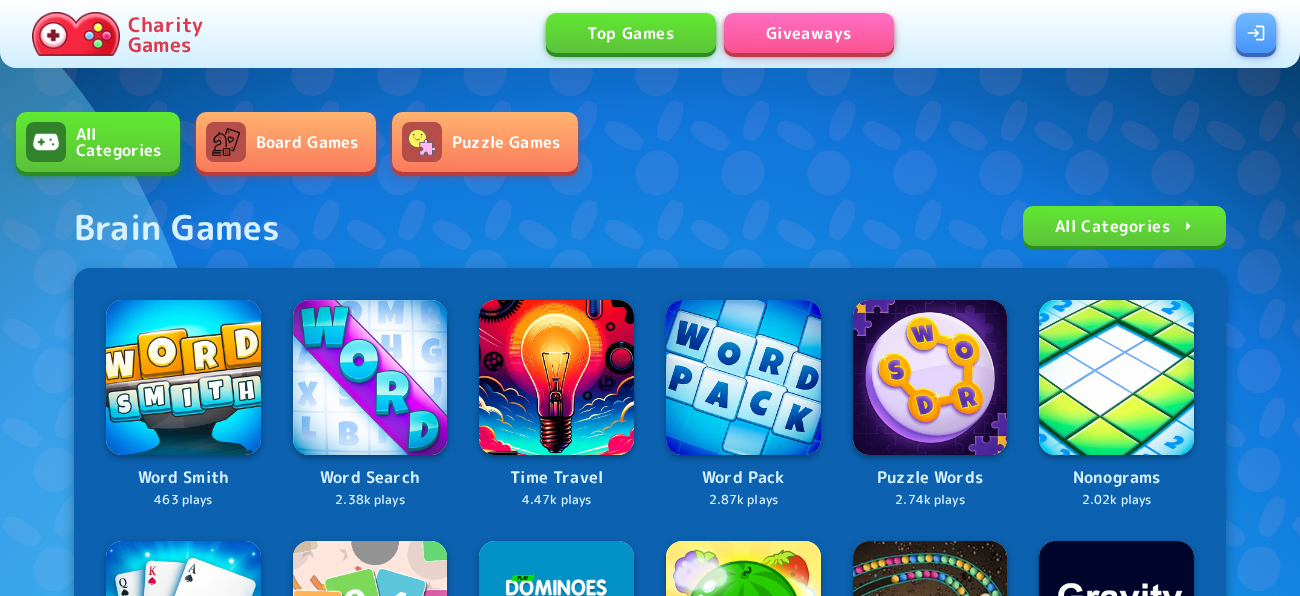 scroll, scrollTop: 0, scrollLeft: 0, axis: both 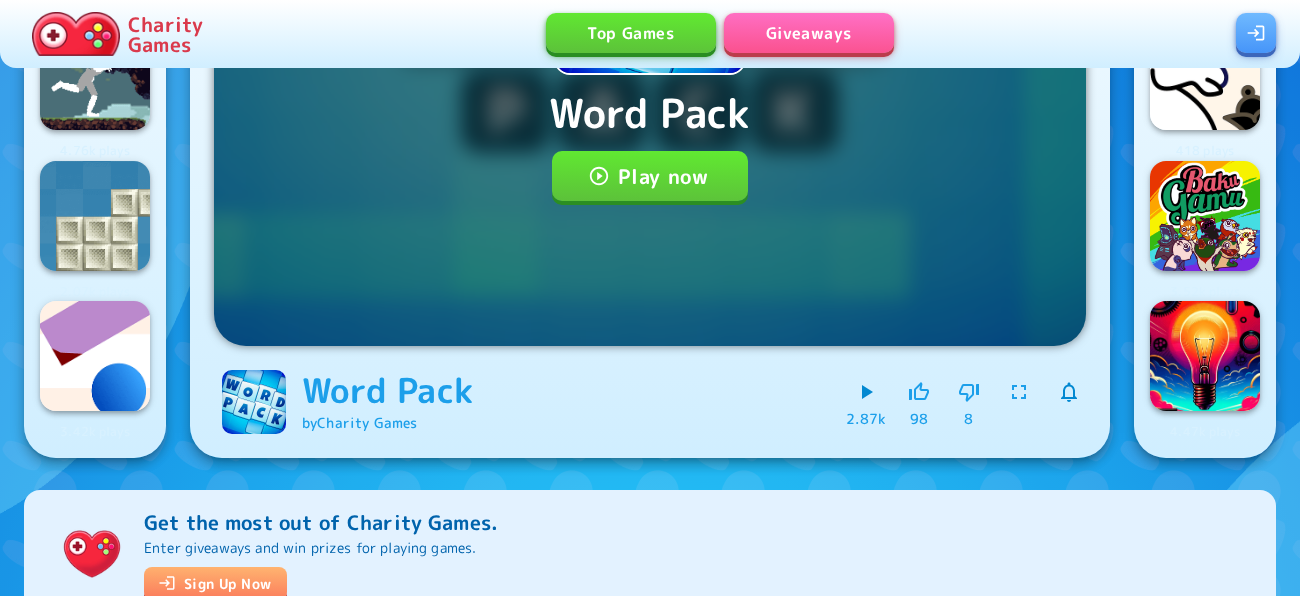 click on "Play now" at bounding box center [650, 176] 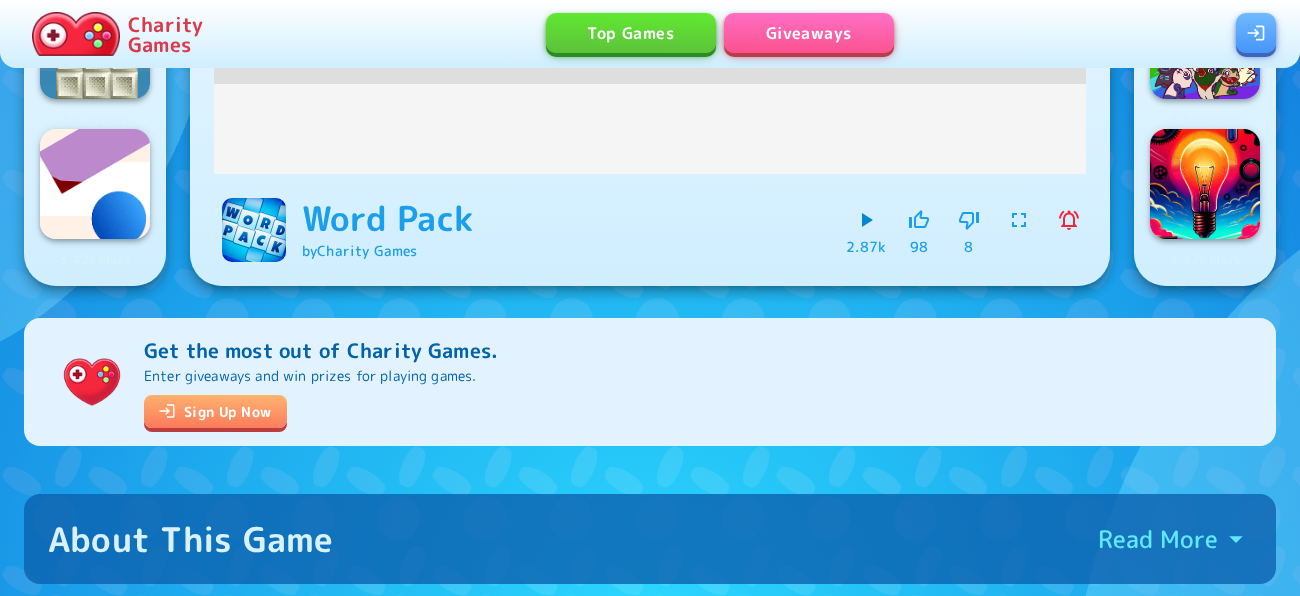scroll, scrollTop: 553, scrollLeft: 0, axis: vertical 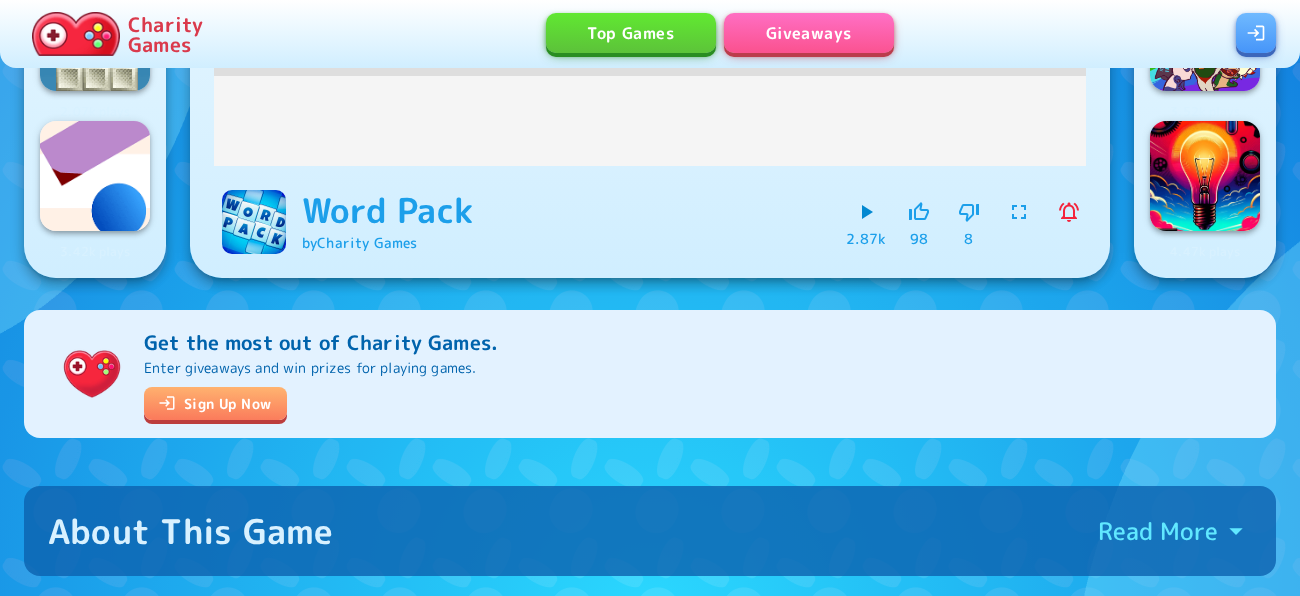 click on "2.87k" at bounding box center (866, 222) 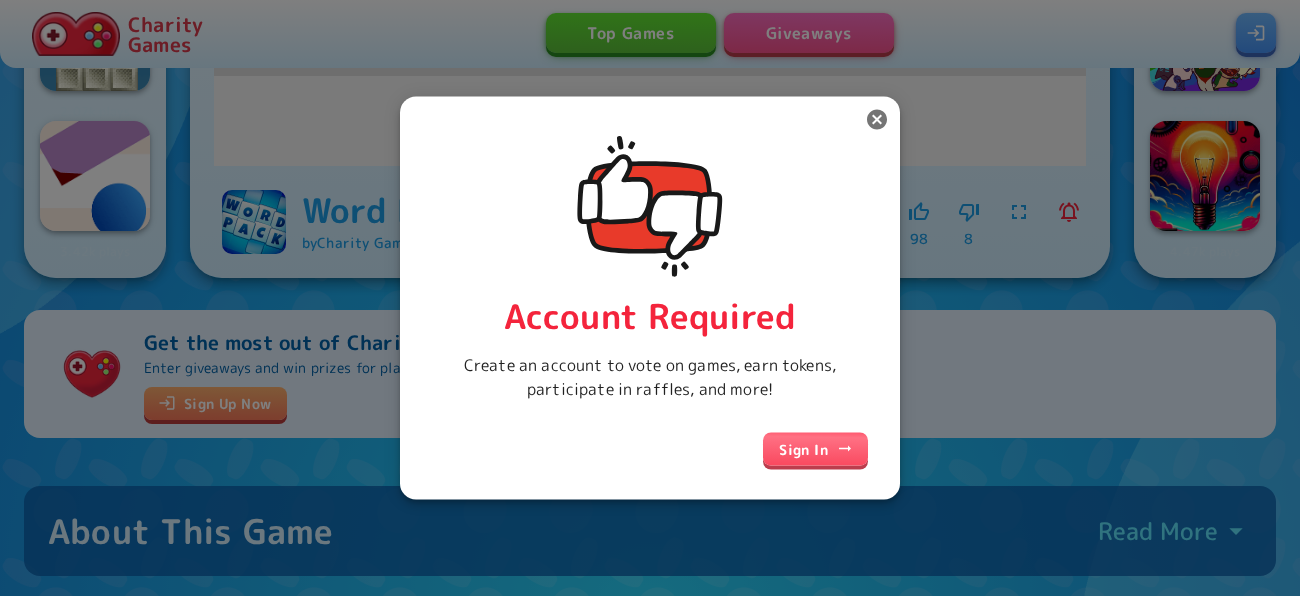 click at bounding box center [877, 120] 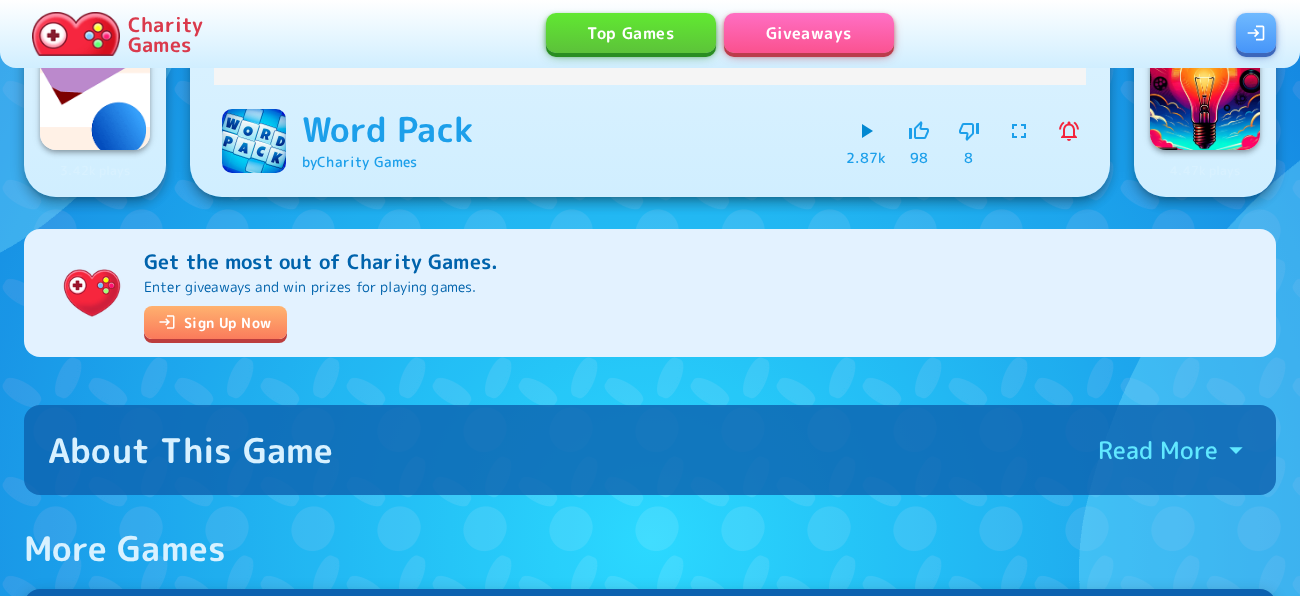 scroll, scrollTop: 639, scrollLeft: 0, axis: vertical 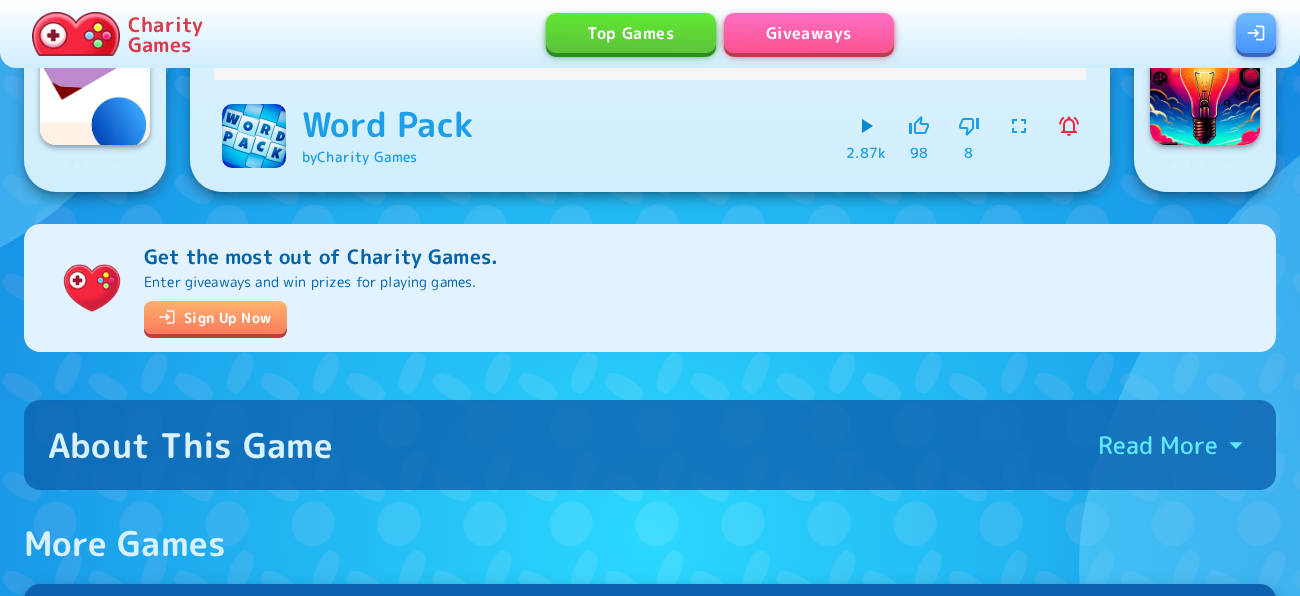 click on "Top Games" at bounding box center (631, 33) 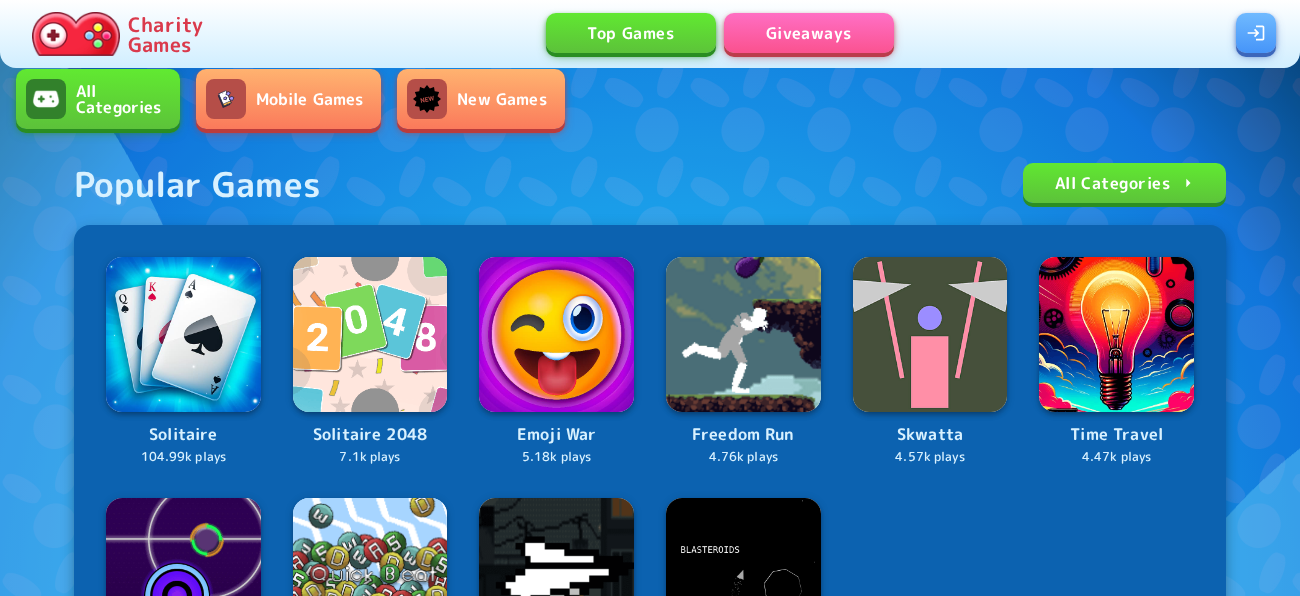 scroll, scrollTop: 0, scrollLeft: 0, axis: both 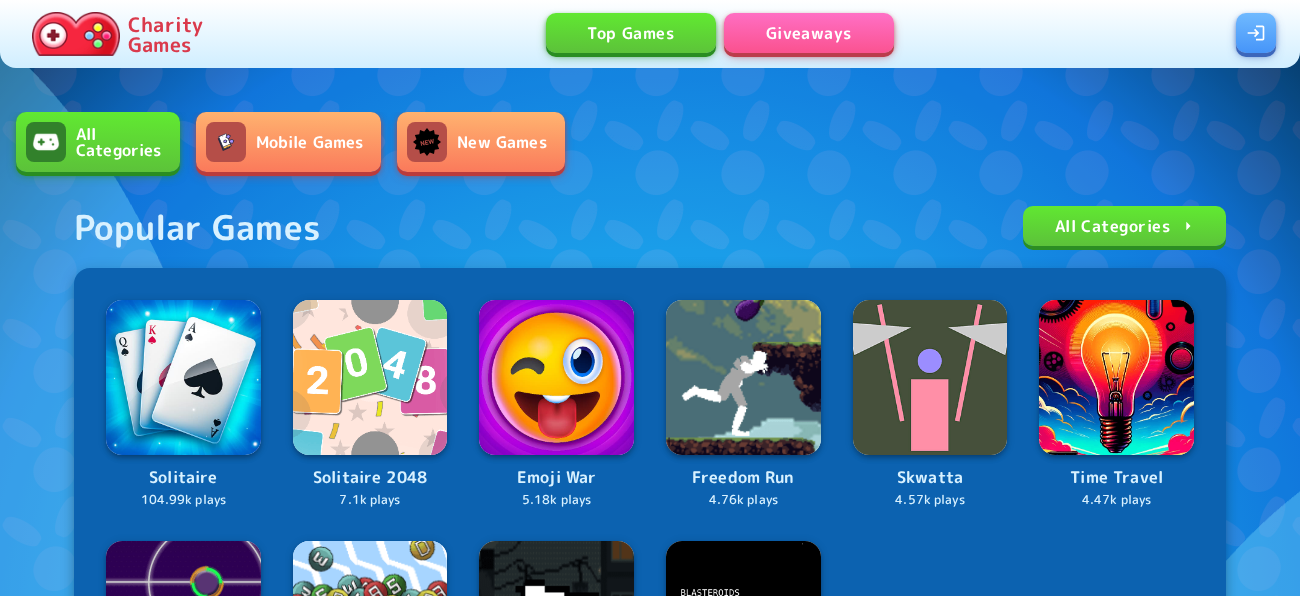 click on "Giveaways" at bounding box center [809, 33] 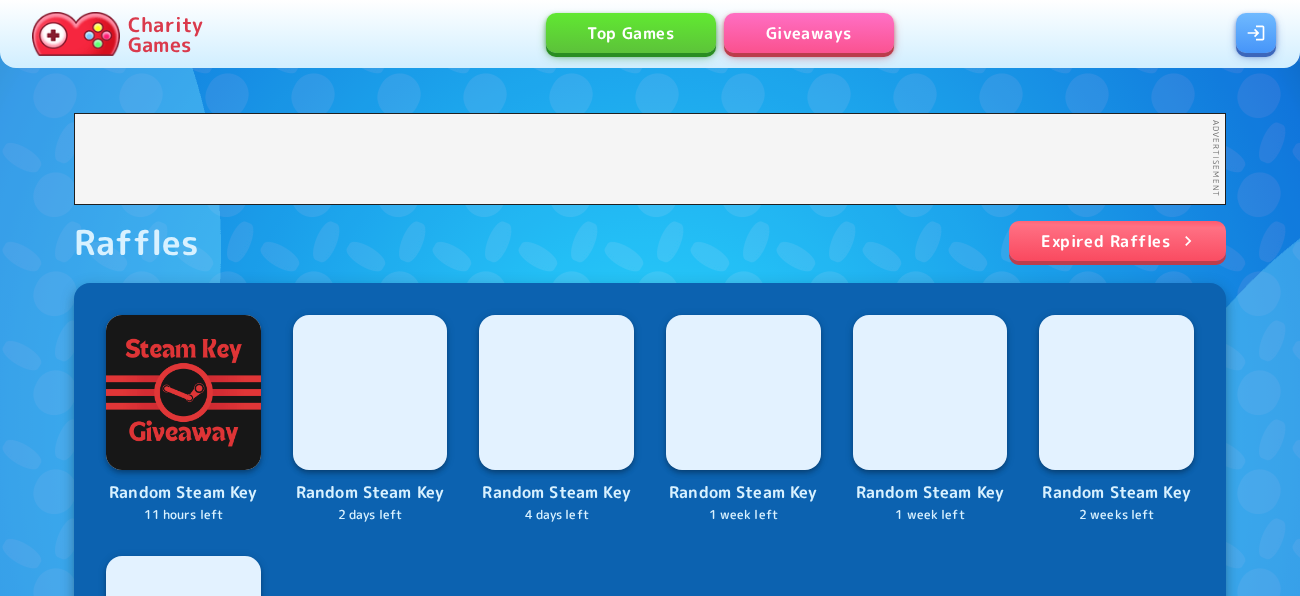 scroll, scrollTop: 0, scrollLeft: 0, axis: both 